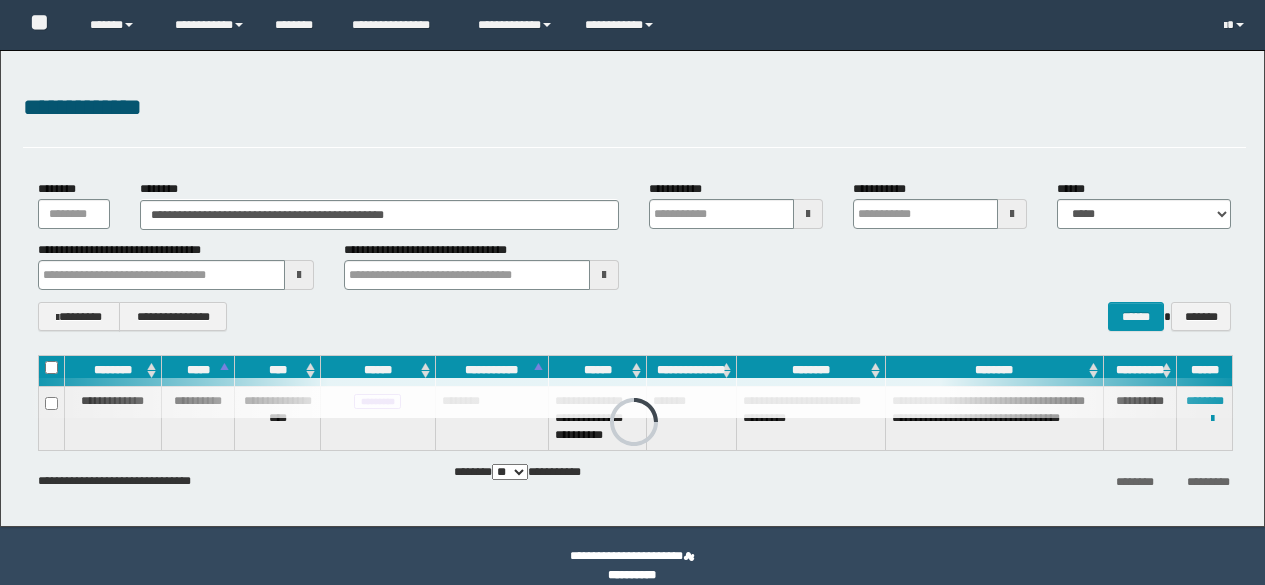 scroll, scrollTop: 0, scrollLeft: 0, axis: both 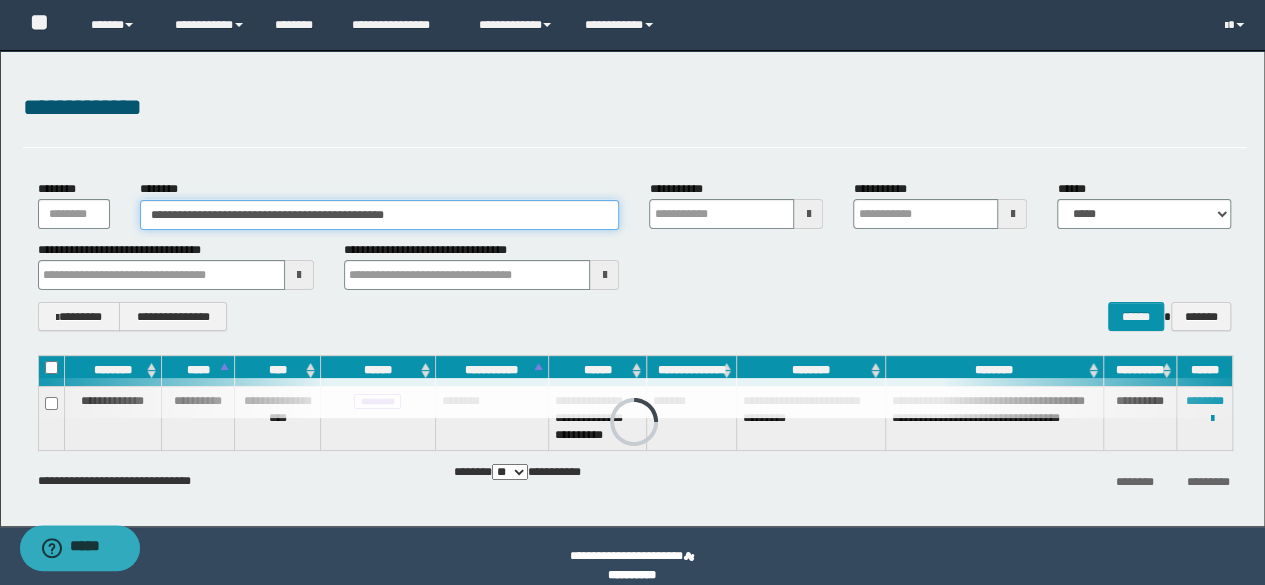 click on "**********" at bounding box center (380, 215) 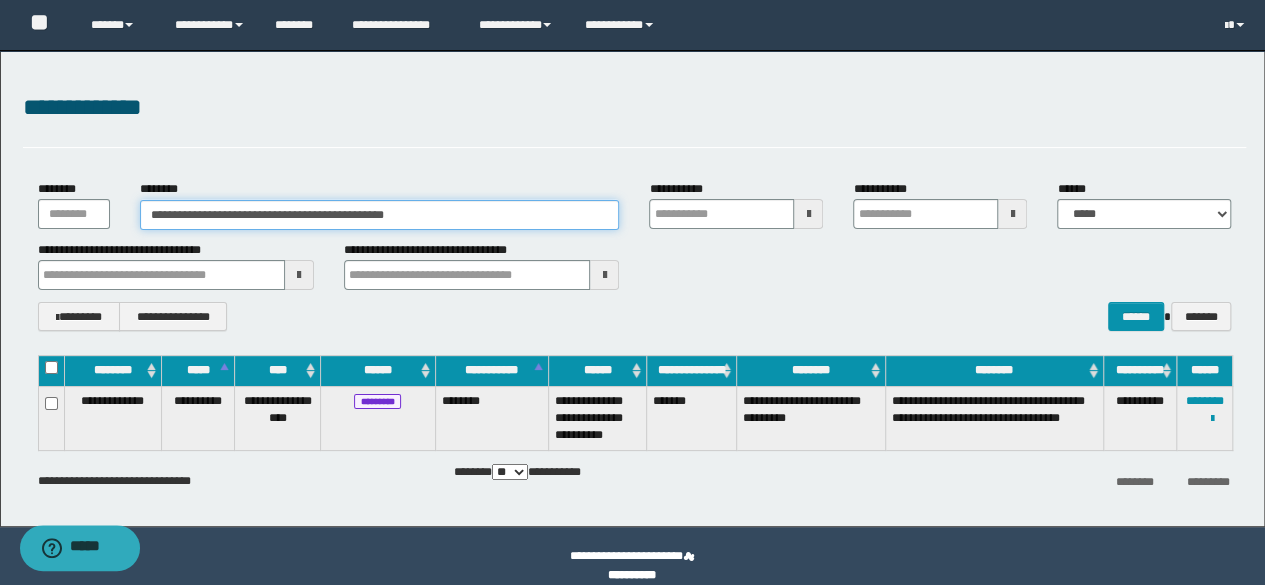 click on "**********" at bounding box center (380, 215) 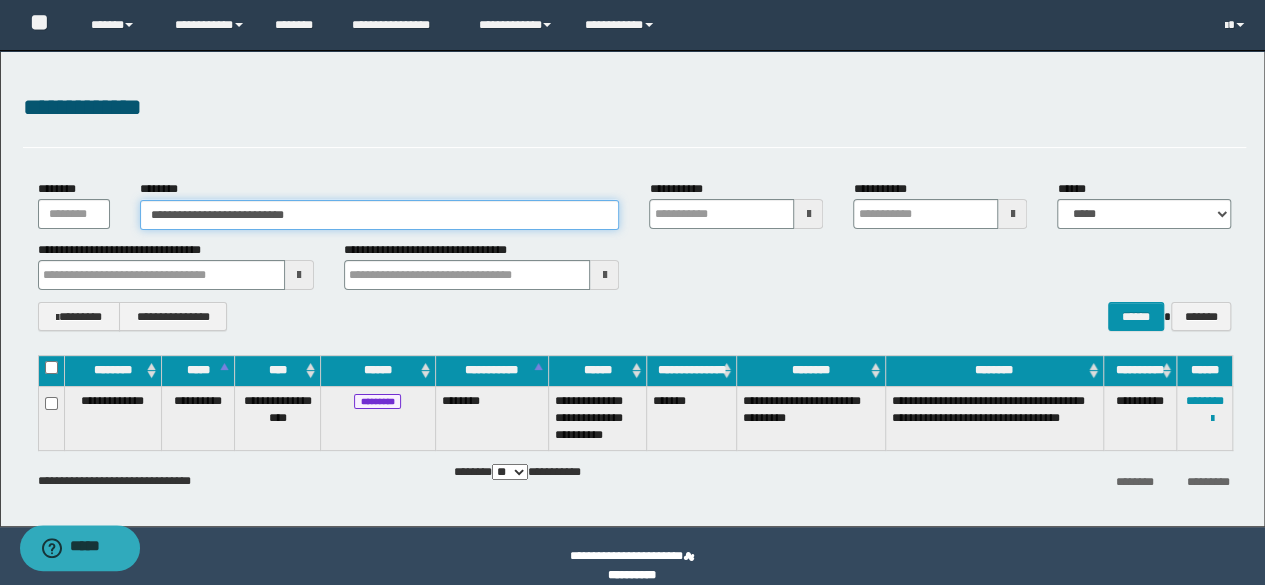 type on "**********" 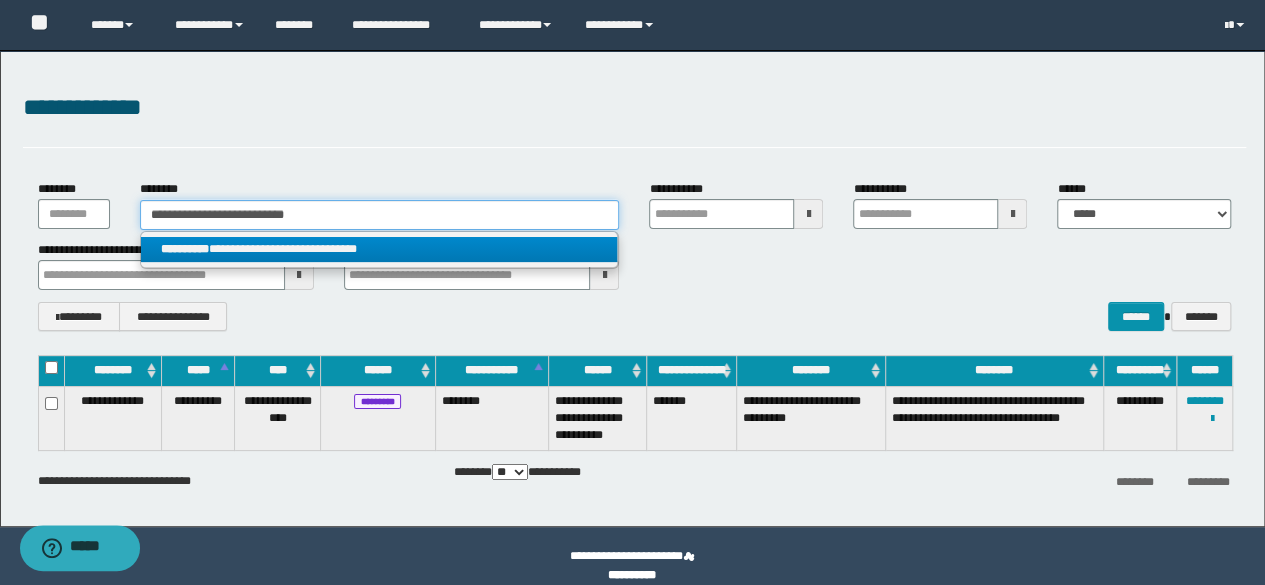 type on "**********" 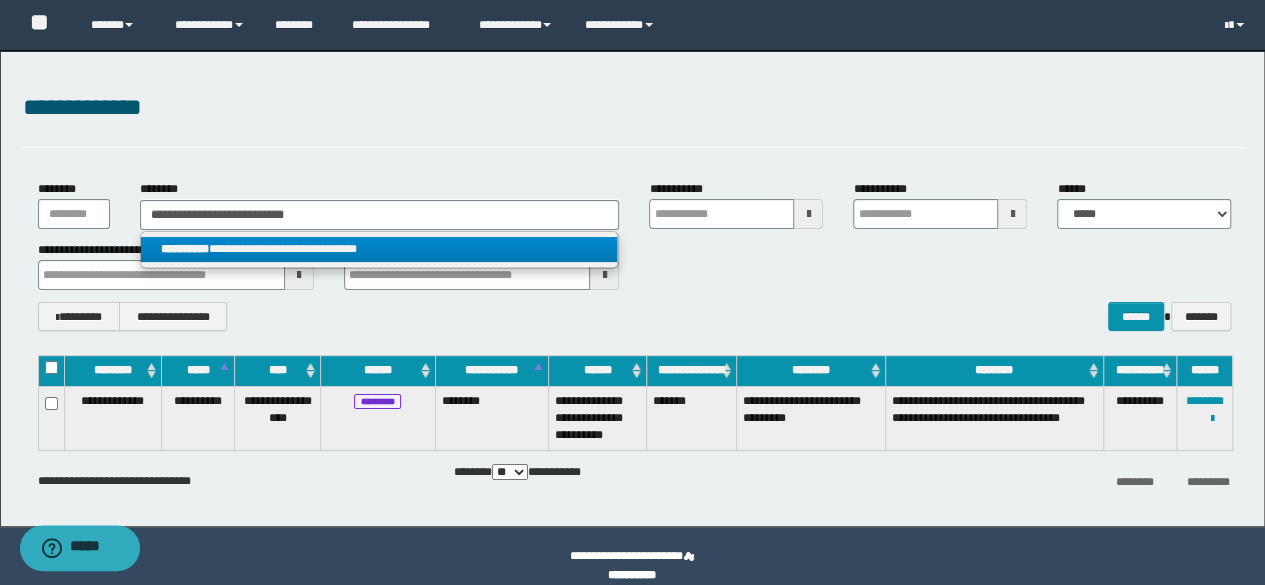 click on "**********" at bounding box center [379, 249] 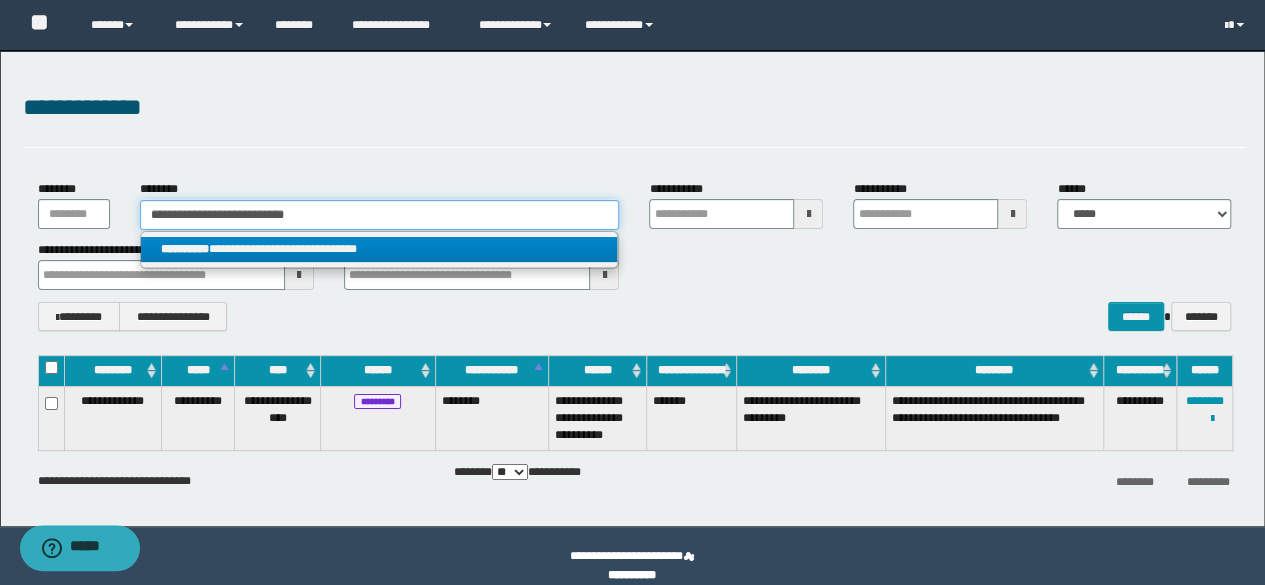 type 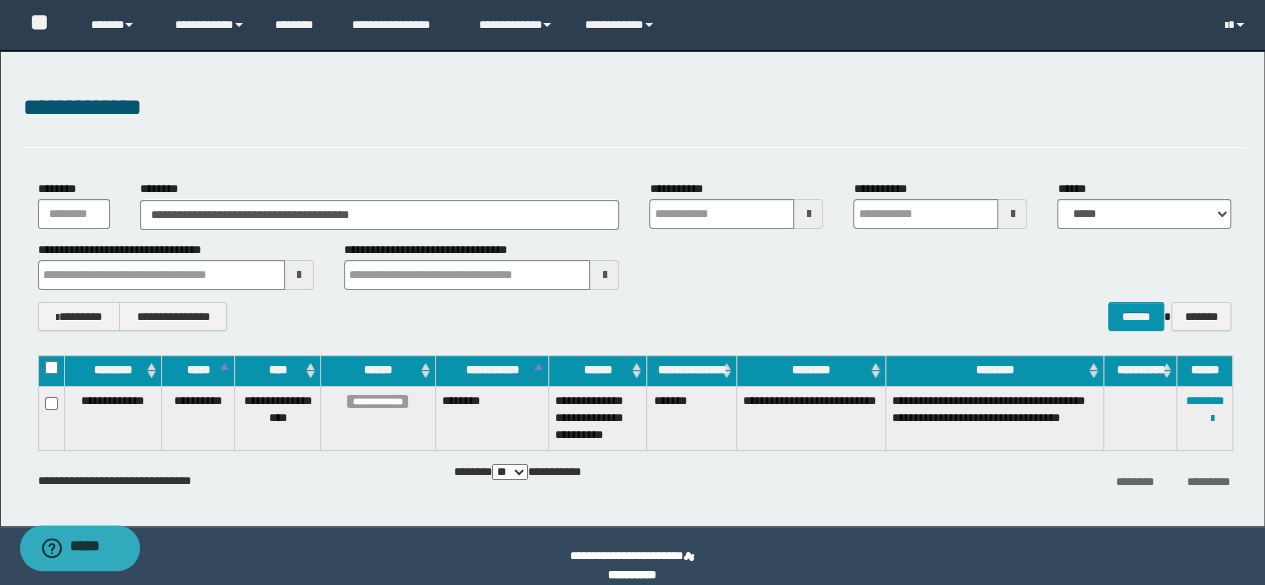 click on "**********" at bounding box center (635, 265) 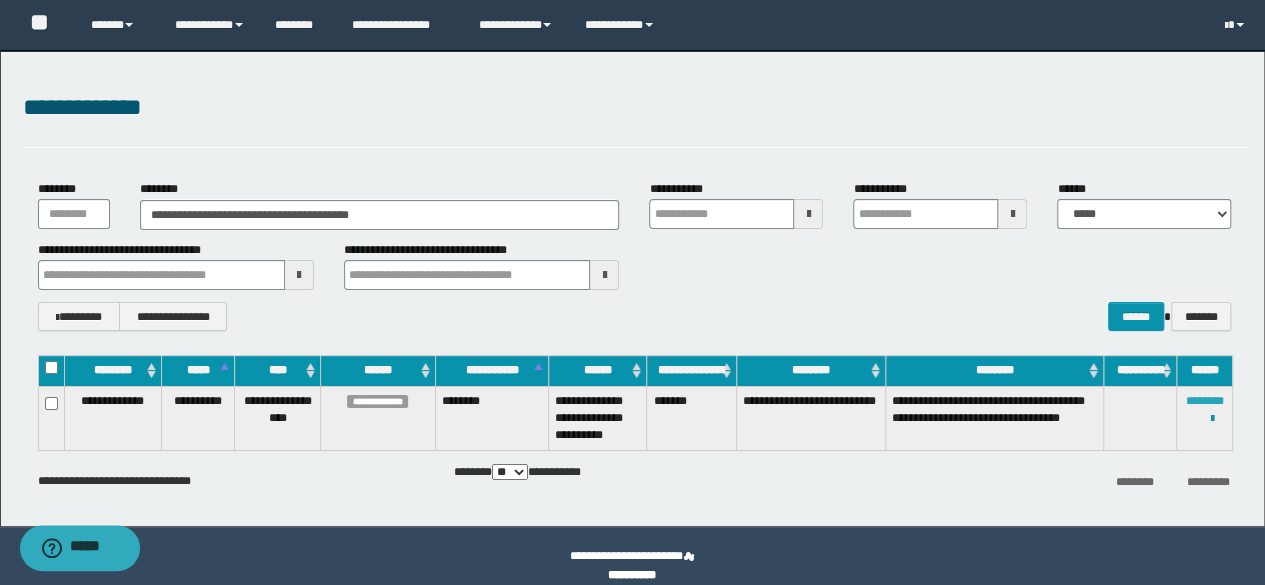 click on "********" at bounding box center [1205, 401] 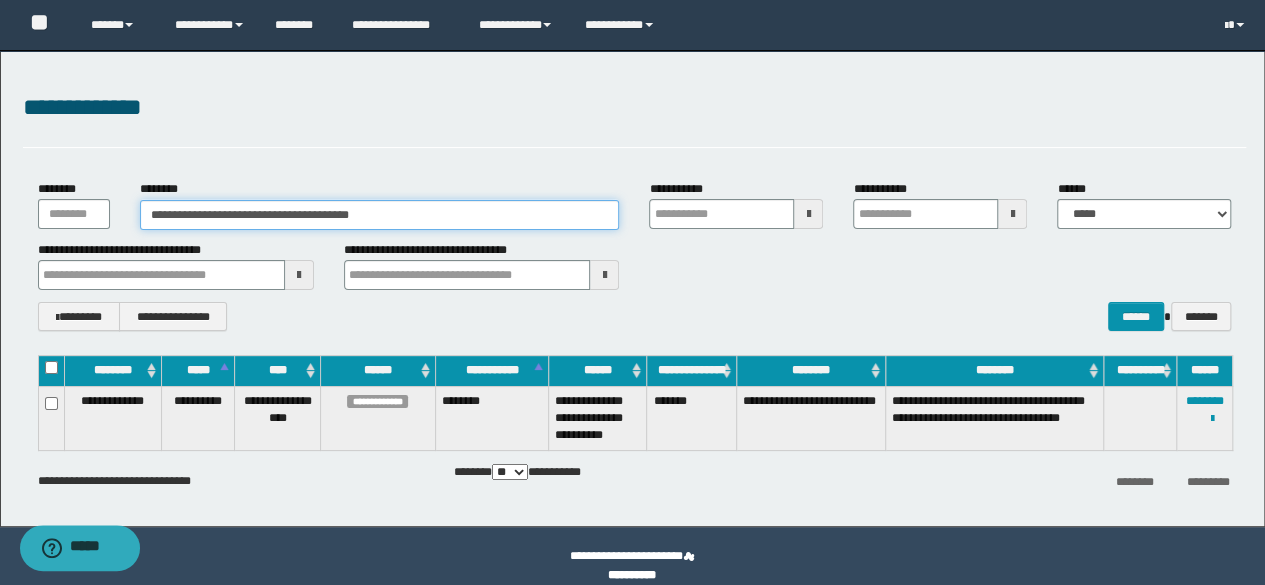 click on "**********" at bounding box center [380, 215] 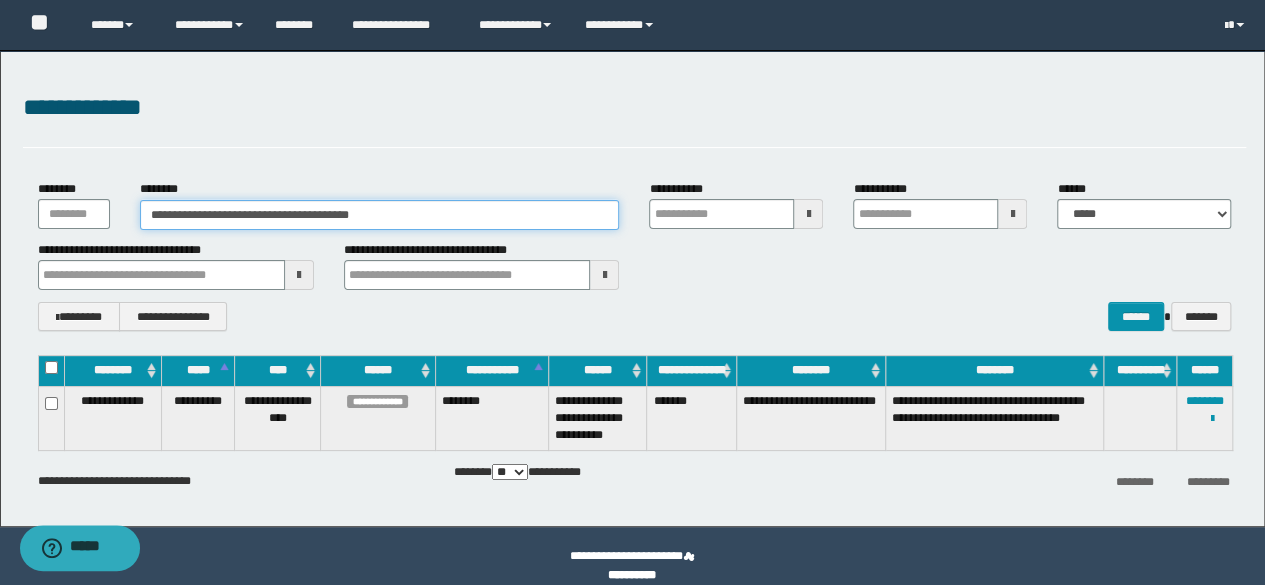 click on "**********" at bounding box center (380, 215) 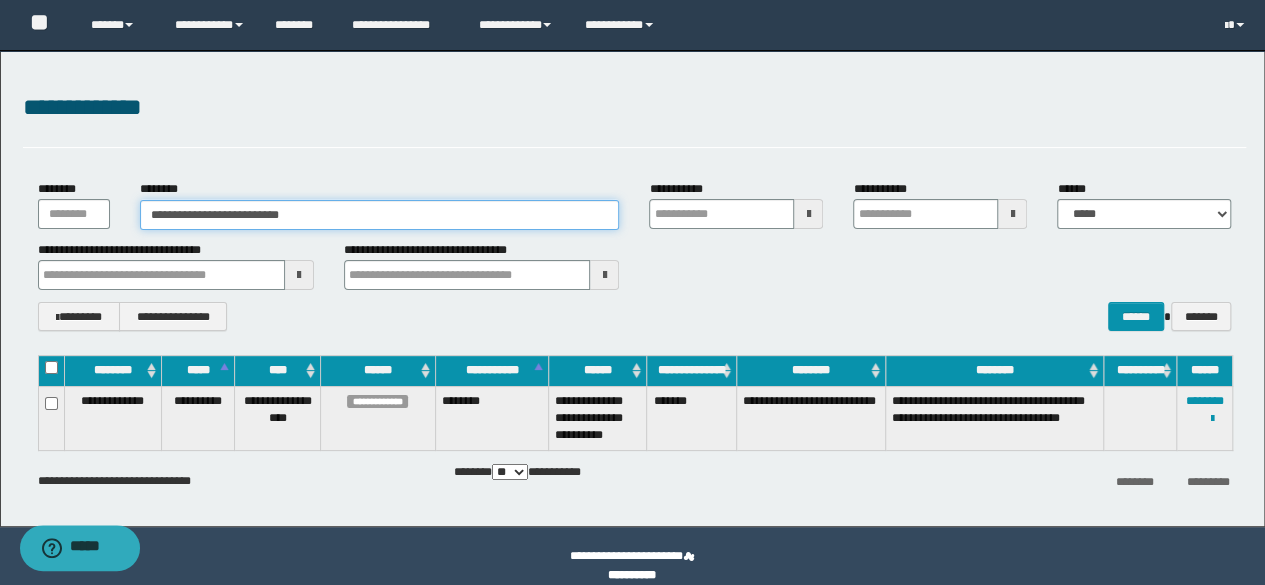 type on "**********" 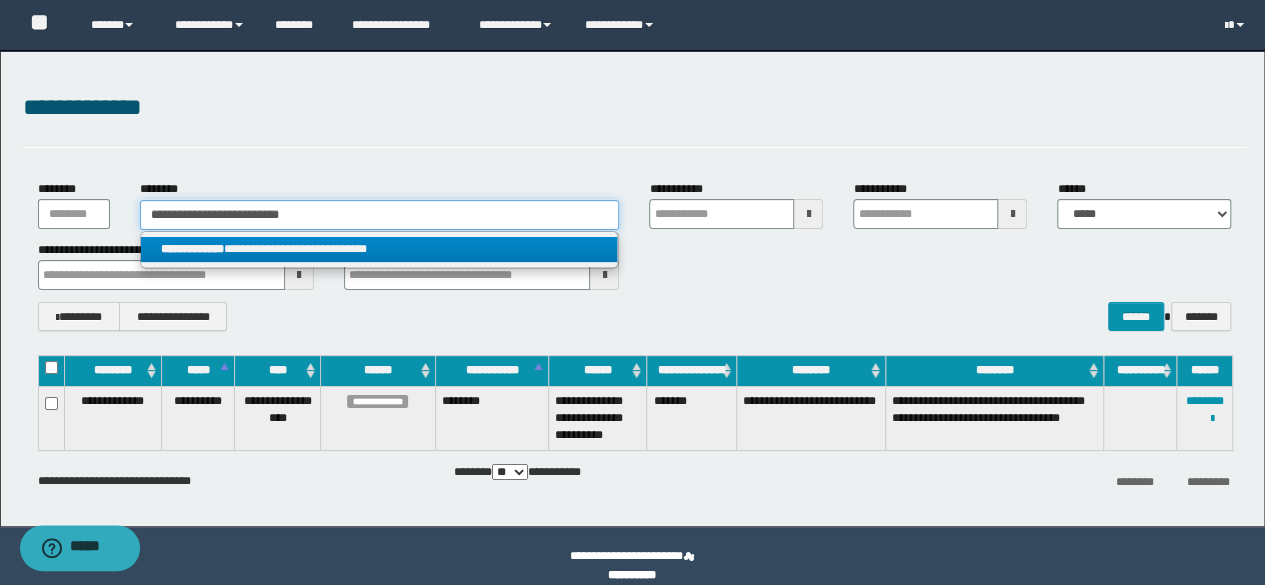 type on "**********" 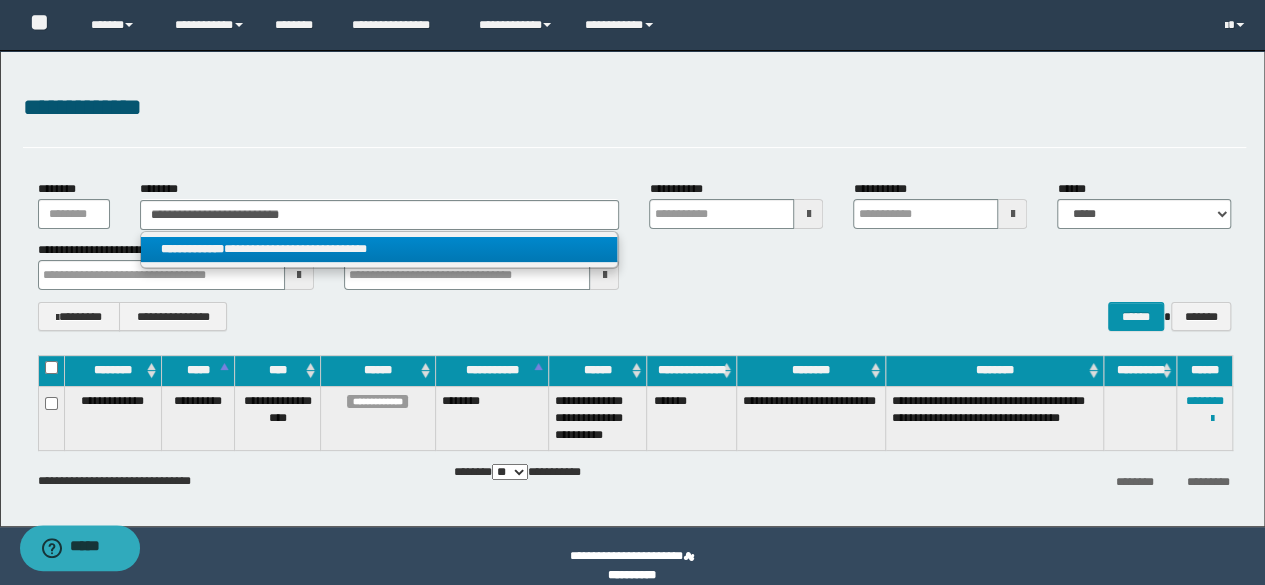 click on "**********" at bounding box center (379, 249) 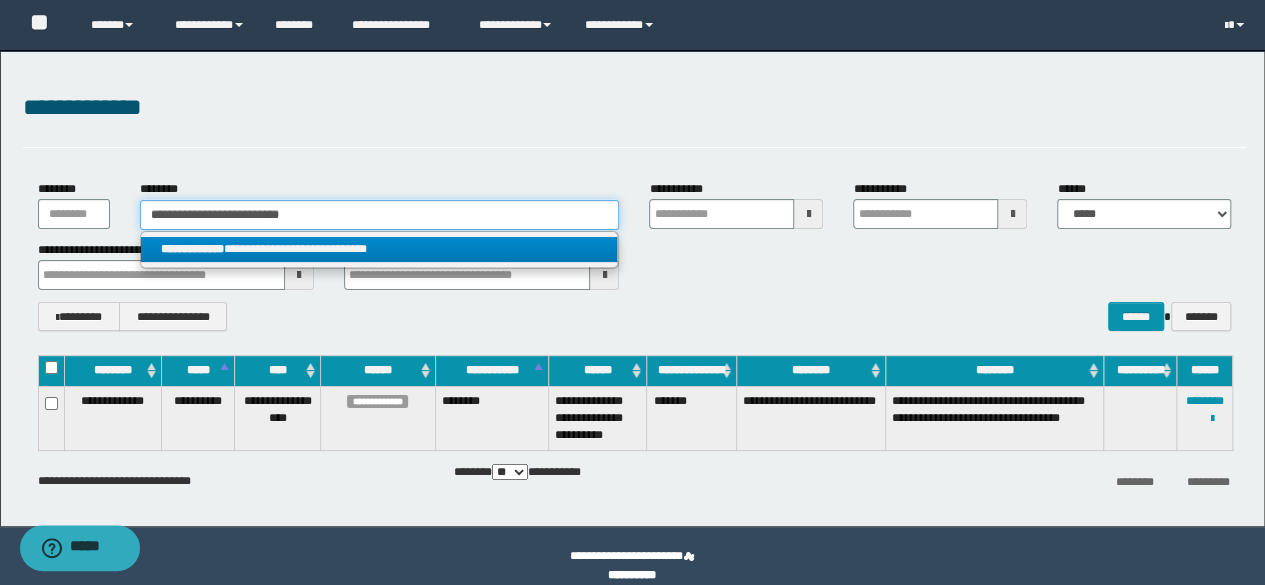 type 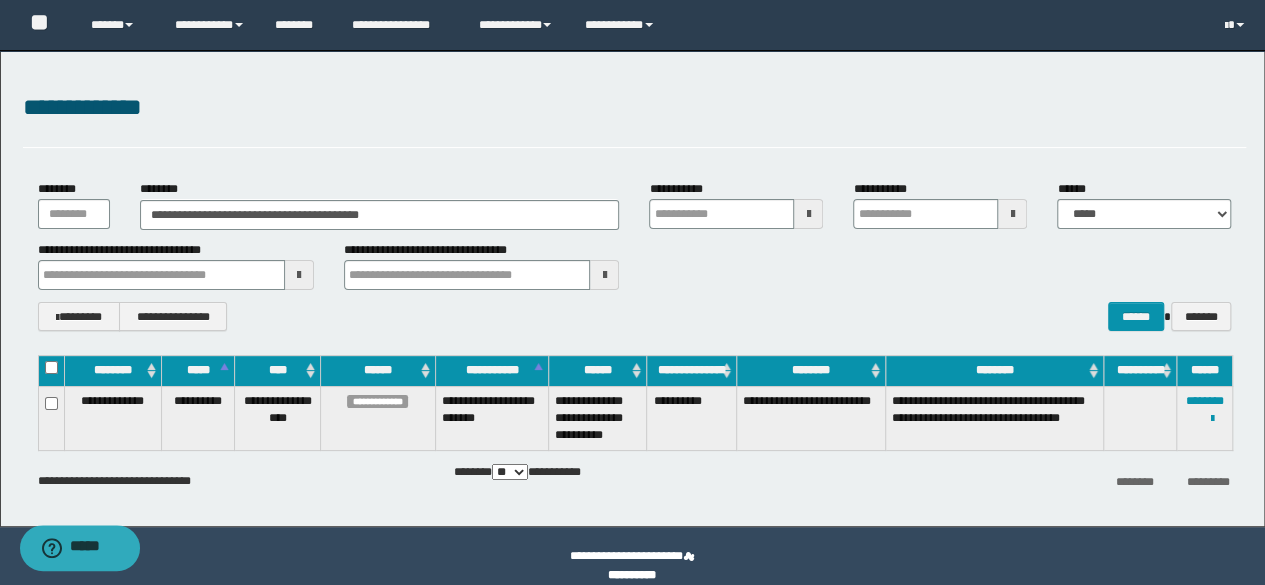 drag, startPoint x: 924, startPoint y: 307, endPoint x: 1126, endPoint y: 357, distance: 208.09613 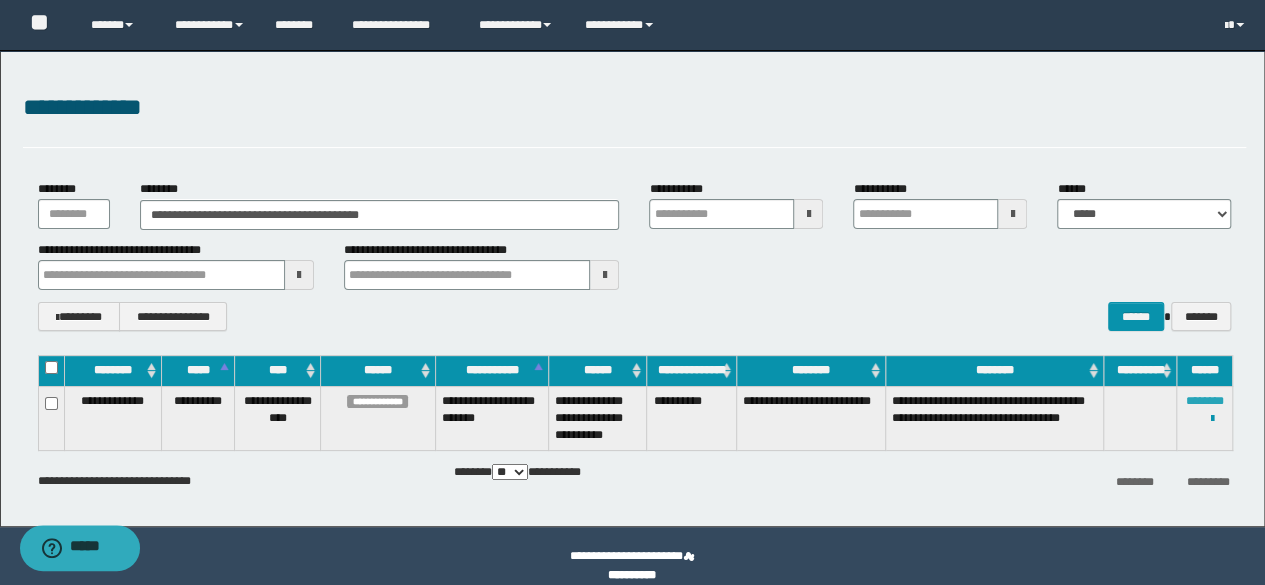 click on "********" at bounding box center (1205, 401) 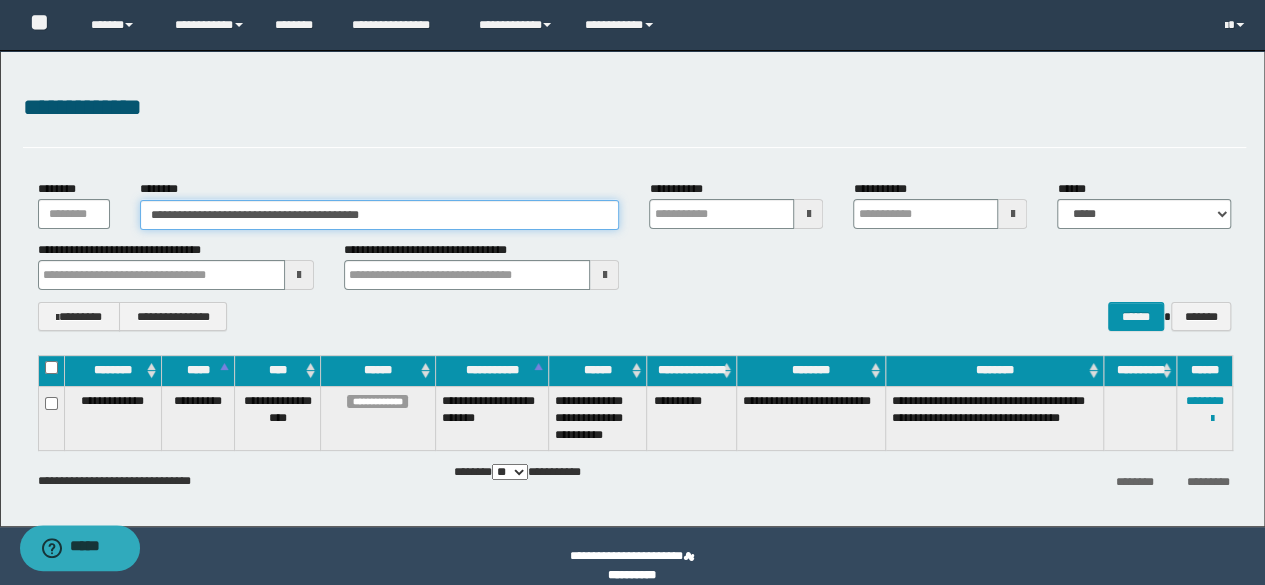 drag, startPoint x: 470, startPoint y: 220, endPoint x: 243, endPoint y: 227, distance: 227.10791 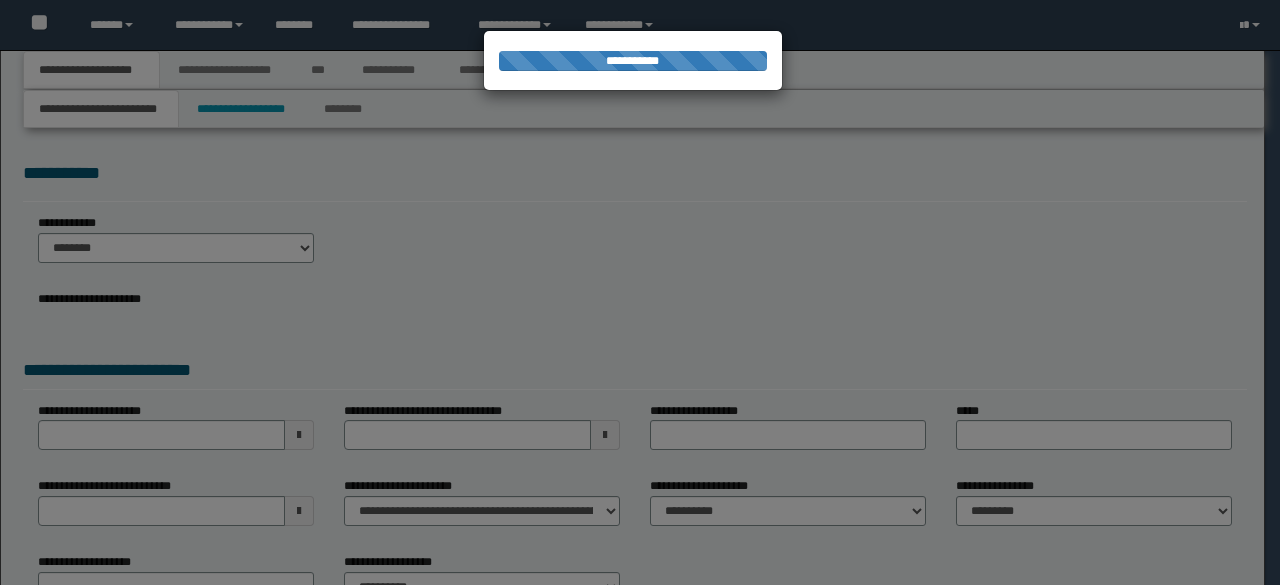 scroll, scrollTop: 0, scrollLeft: 0, axis: both 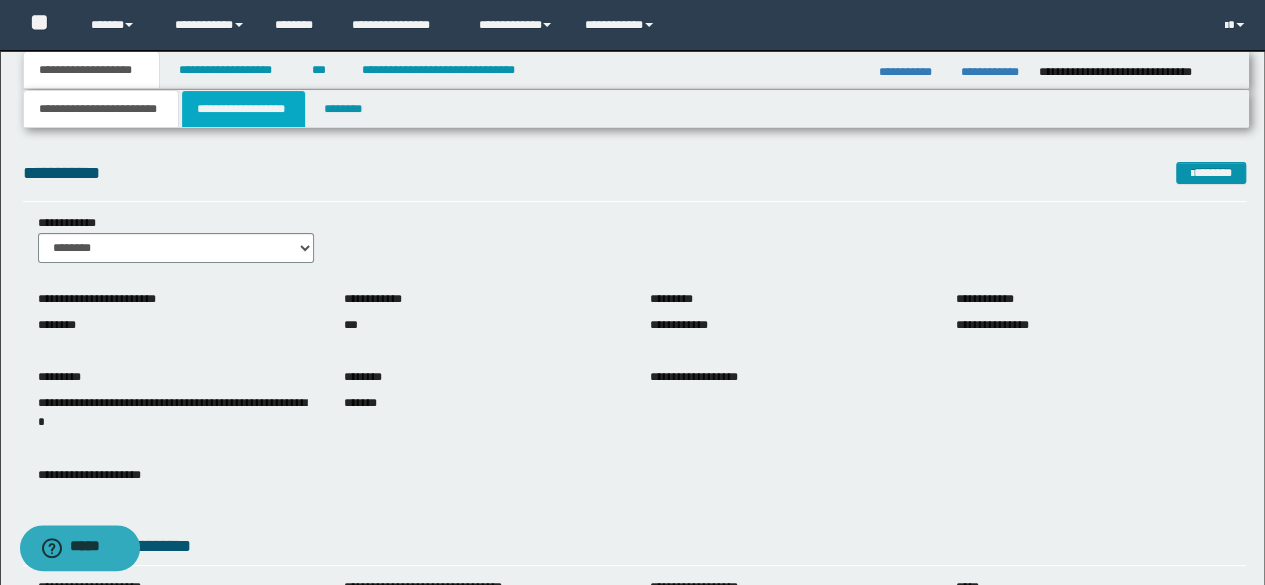 click on "**********" at bounding box center [243, 109] 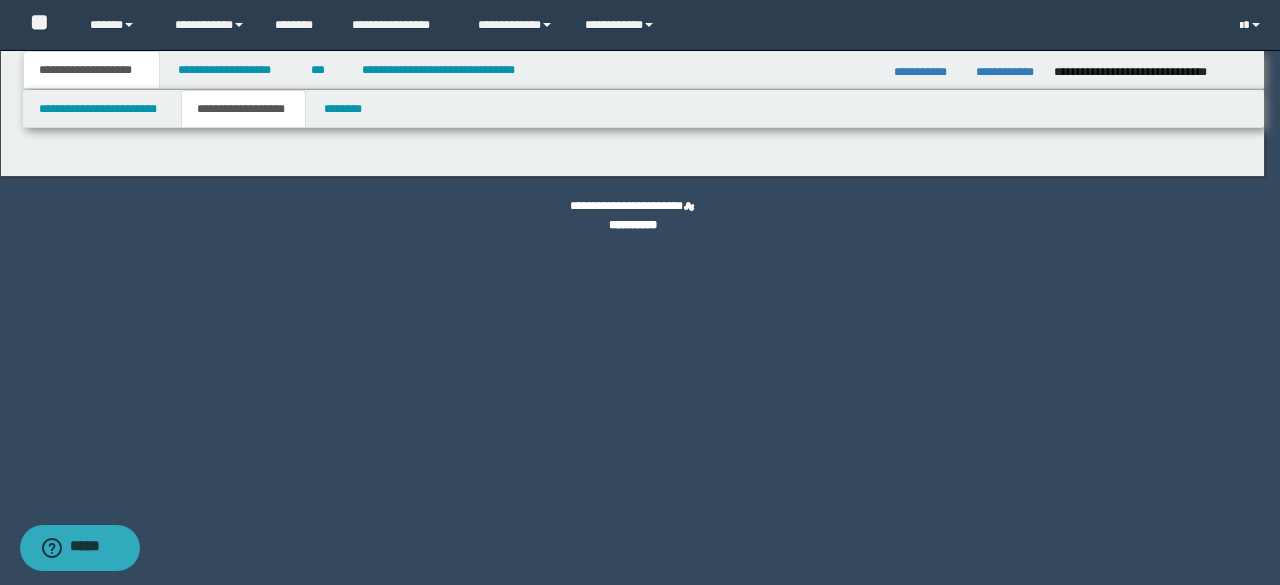select on "*" 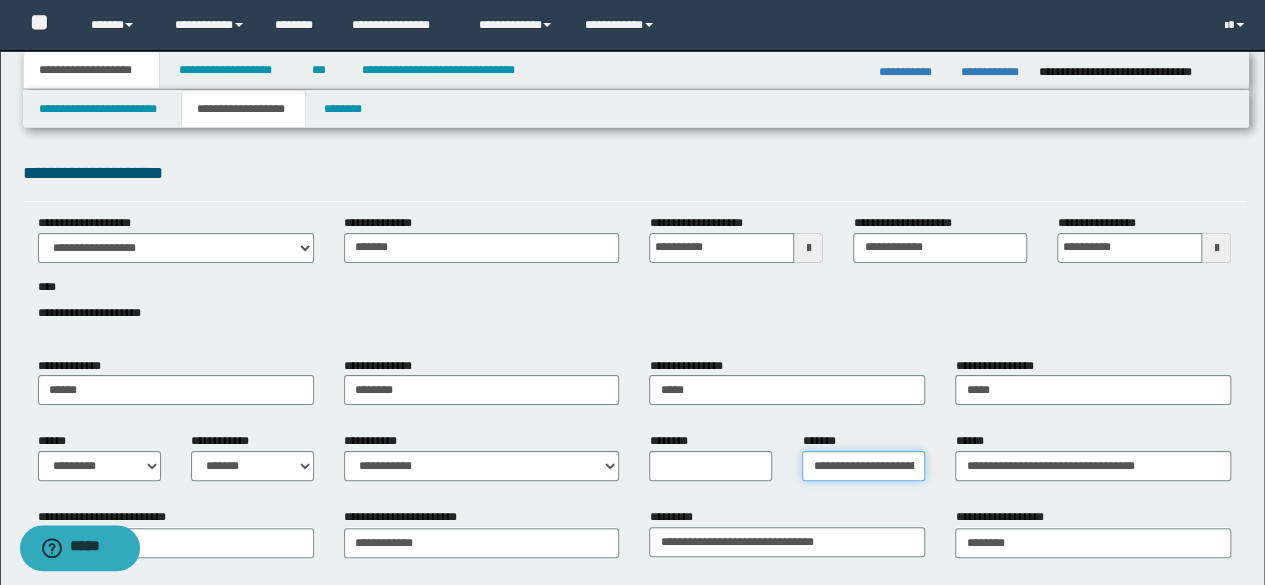 scroll, scrollTop: 0, scrollLeft: 25, axis: horizontal 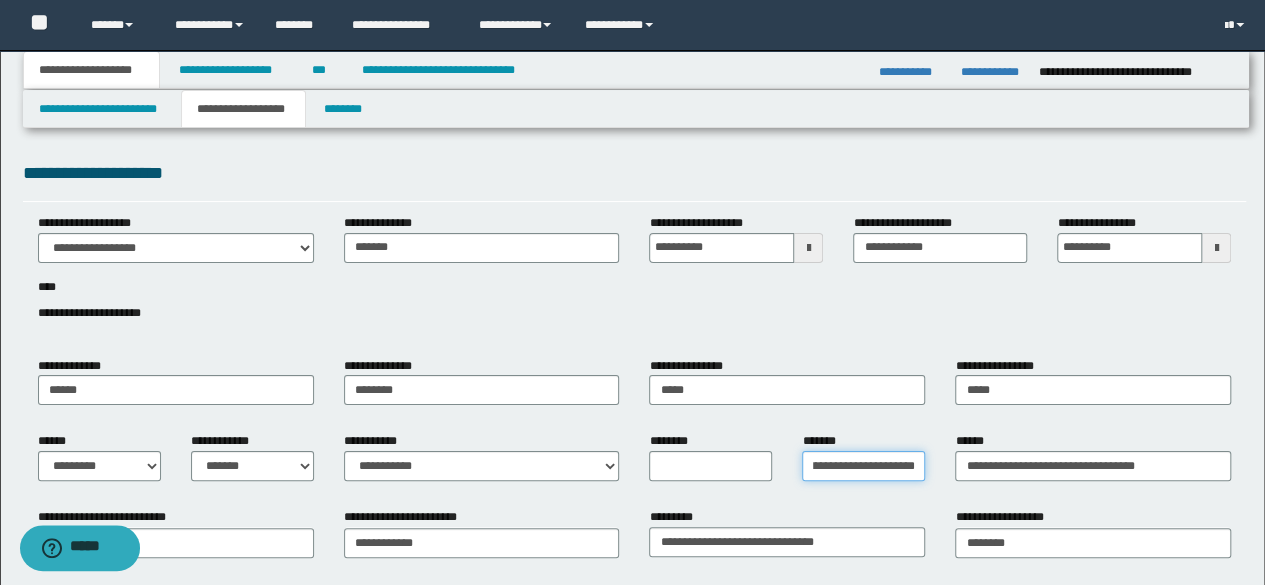 drag, startPoint x: 806, startPoint y: 469, endPoint x: 928, endPoint y: 478, distance: 122.33152 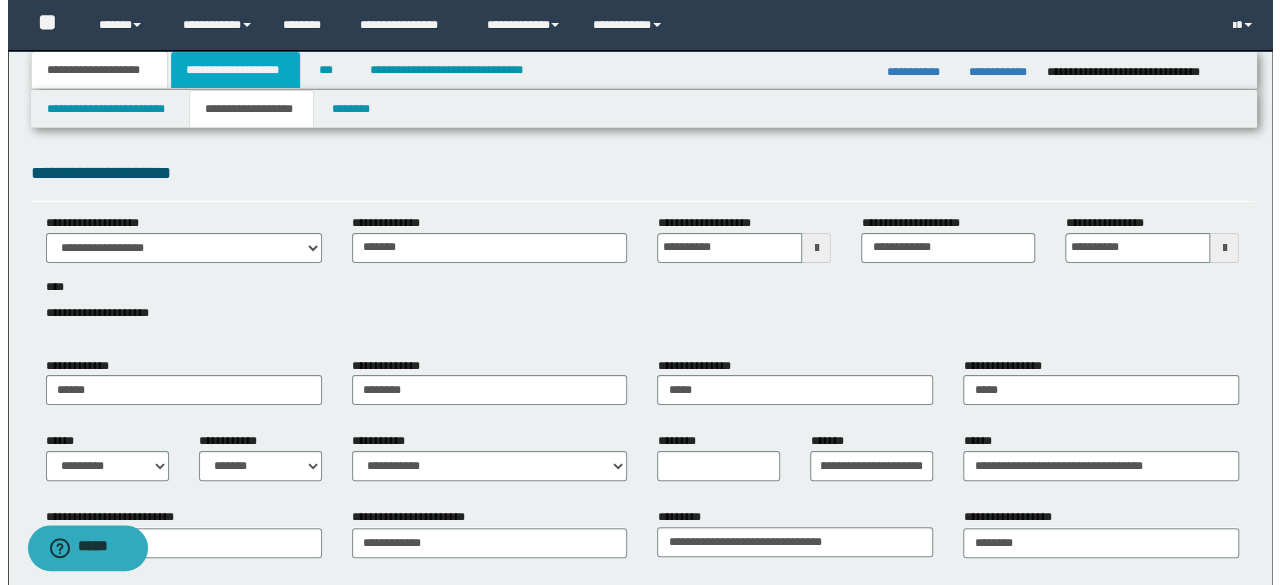scroll, scrollTop: 0, scrollLeft: 0, axis: both 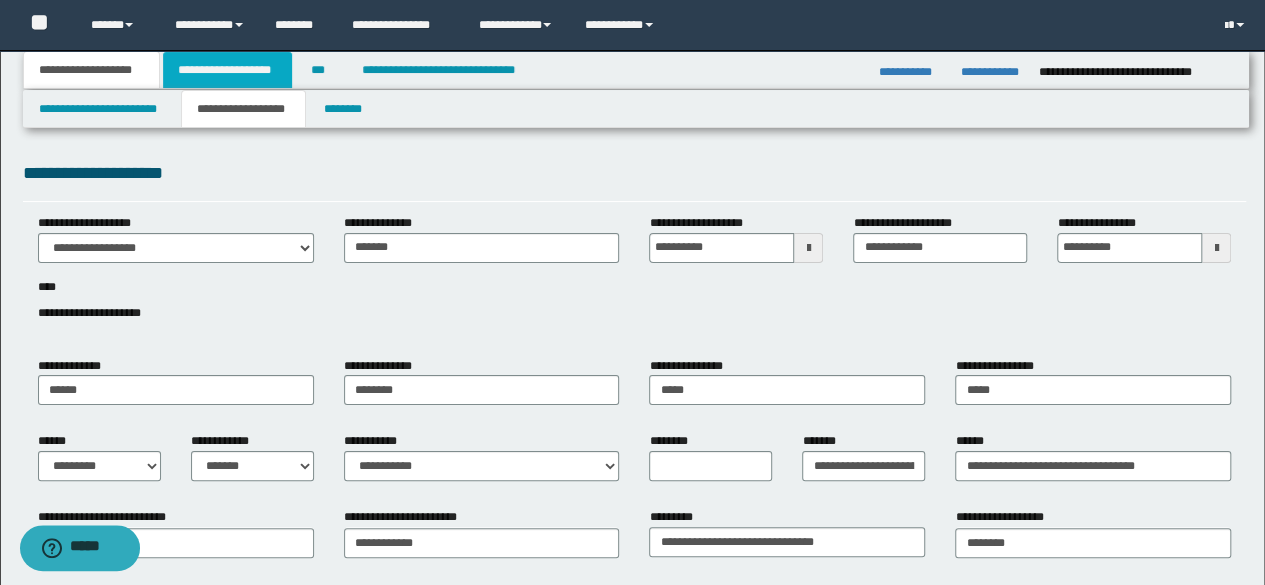 click on "**********" at bounding box center [227, 70] 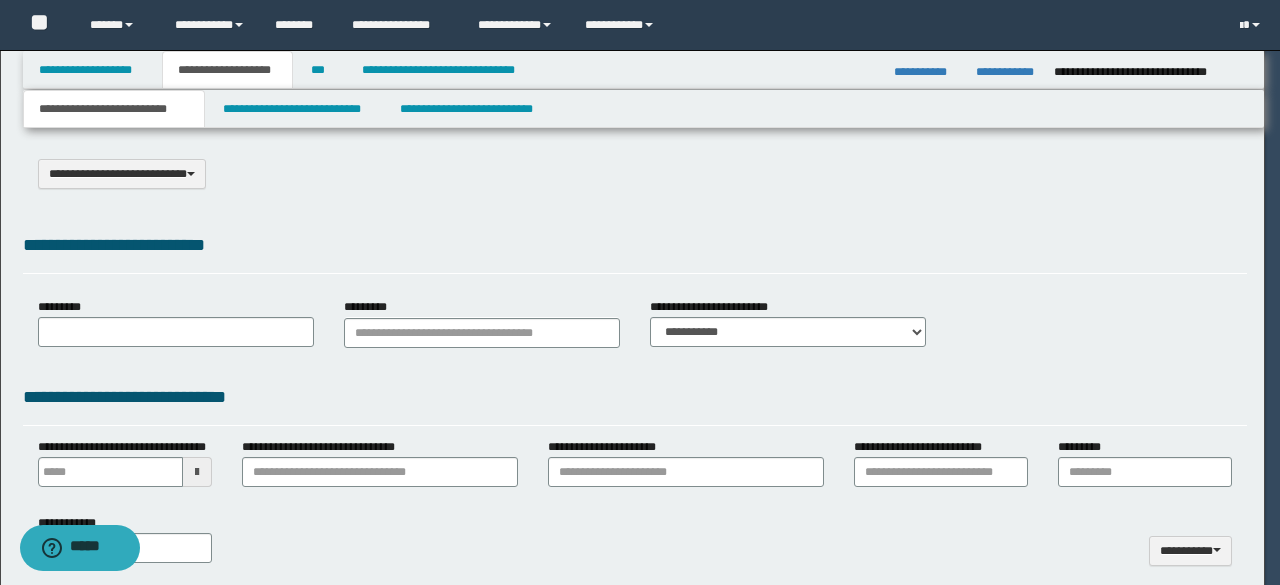 select on "*" 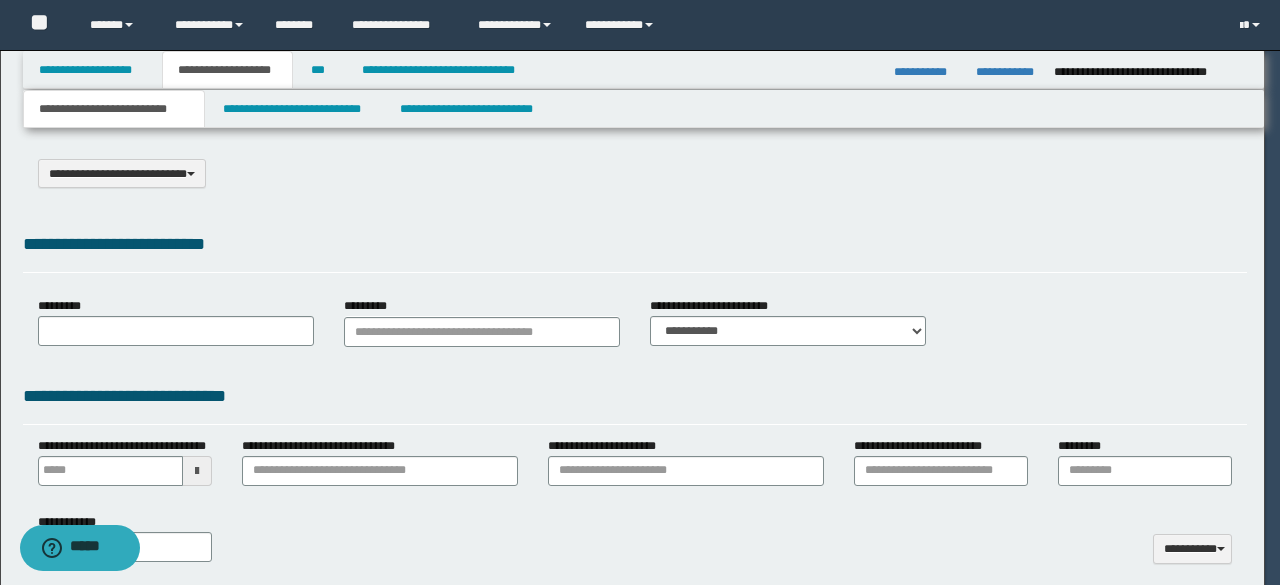 scroll, scrollTop: 0, scrollLeft: 0, axis: both 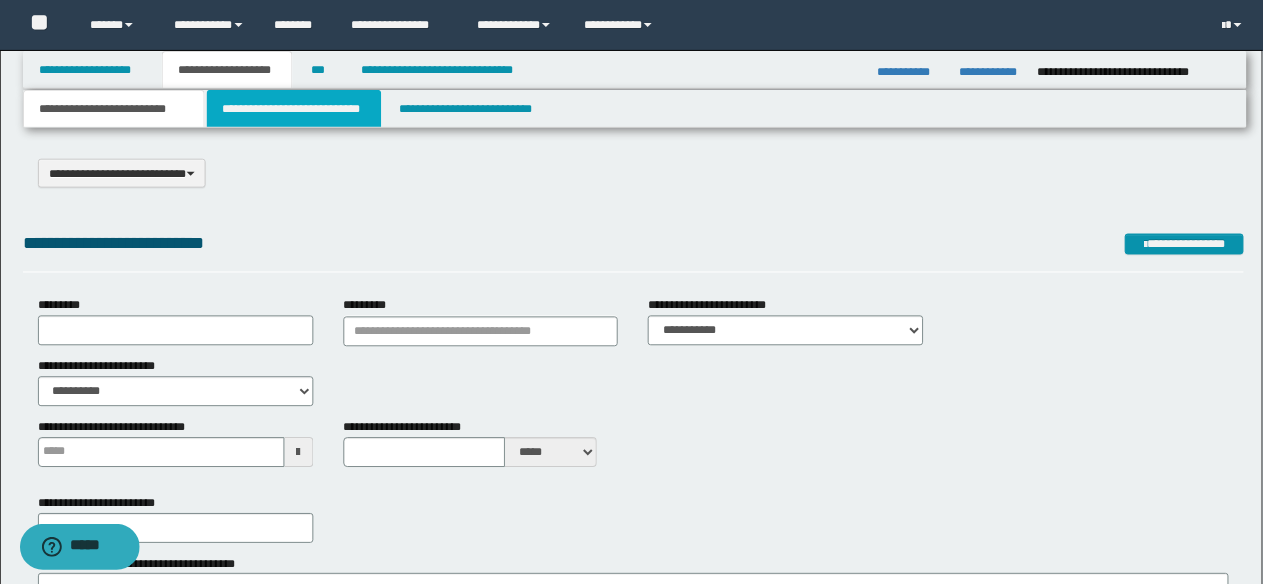 click on "**********" at bounding box center [294, 109] 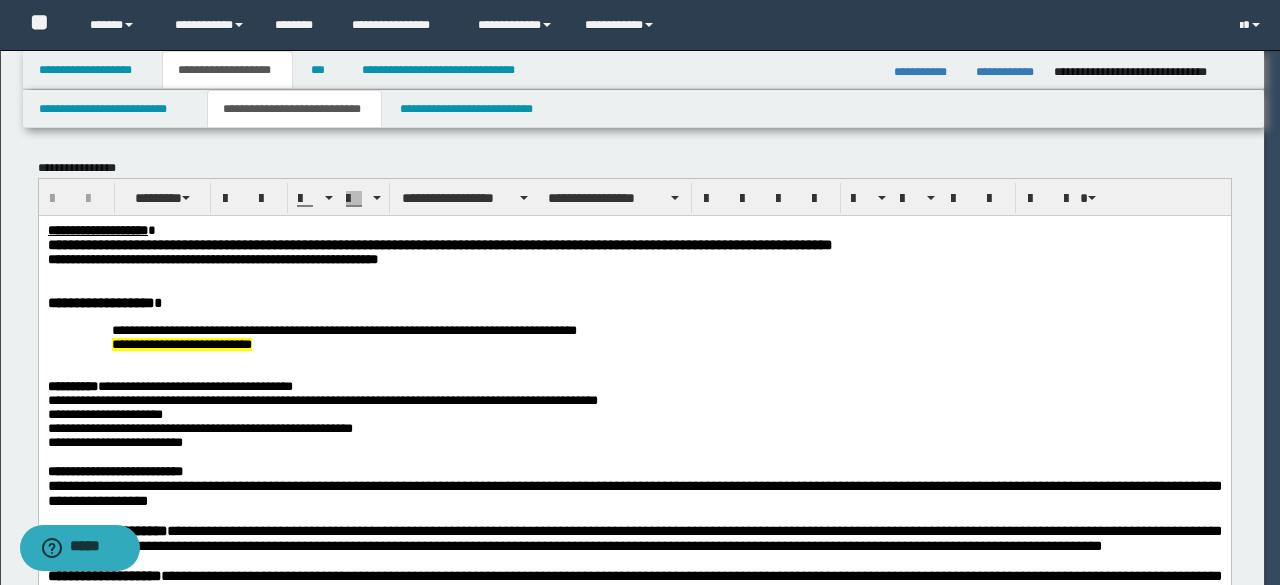 scroll, scrollTop: 0, scrollLeft: 0, axis: both 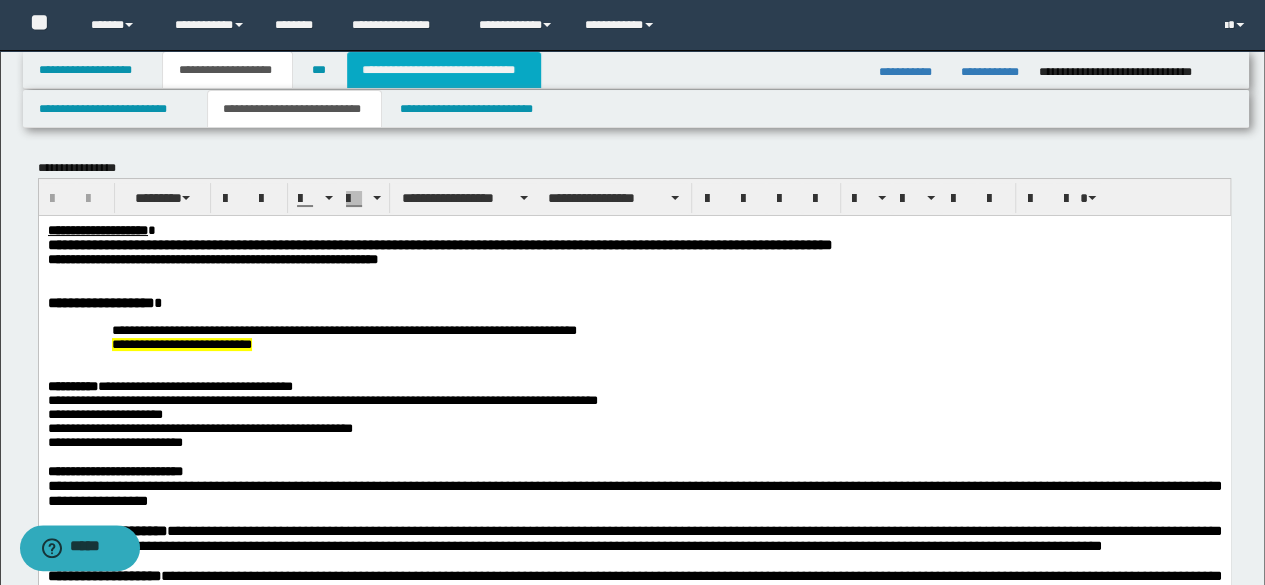 click on "**********" at bounding box center (444, 70) 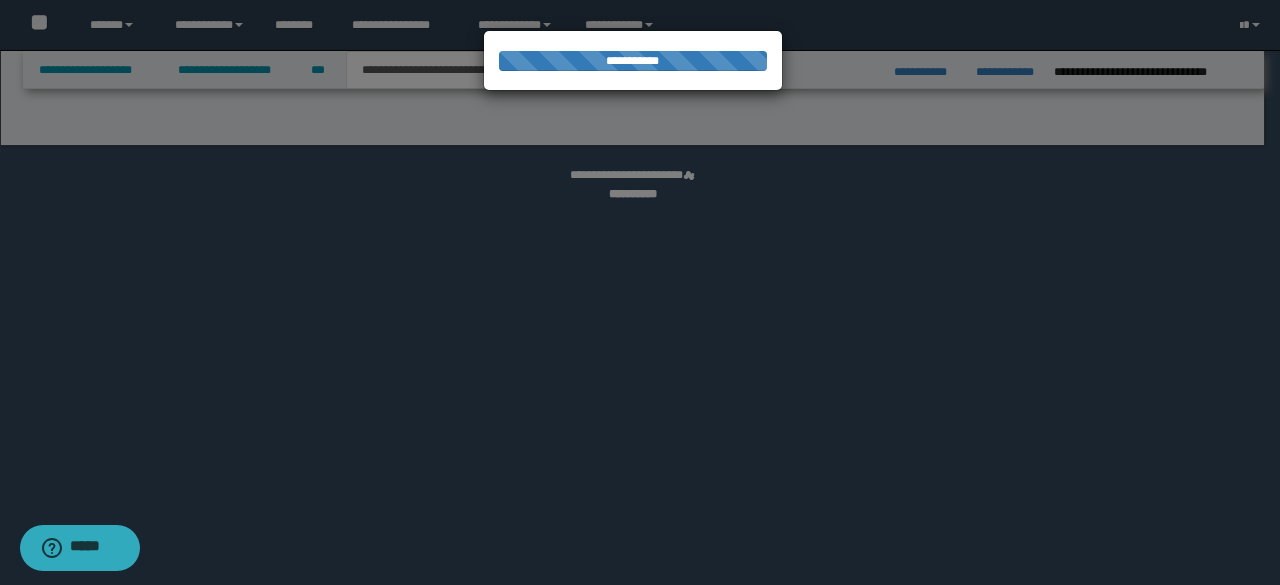 select on "*" 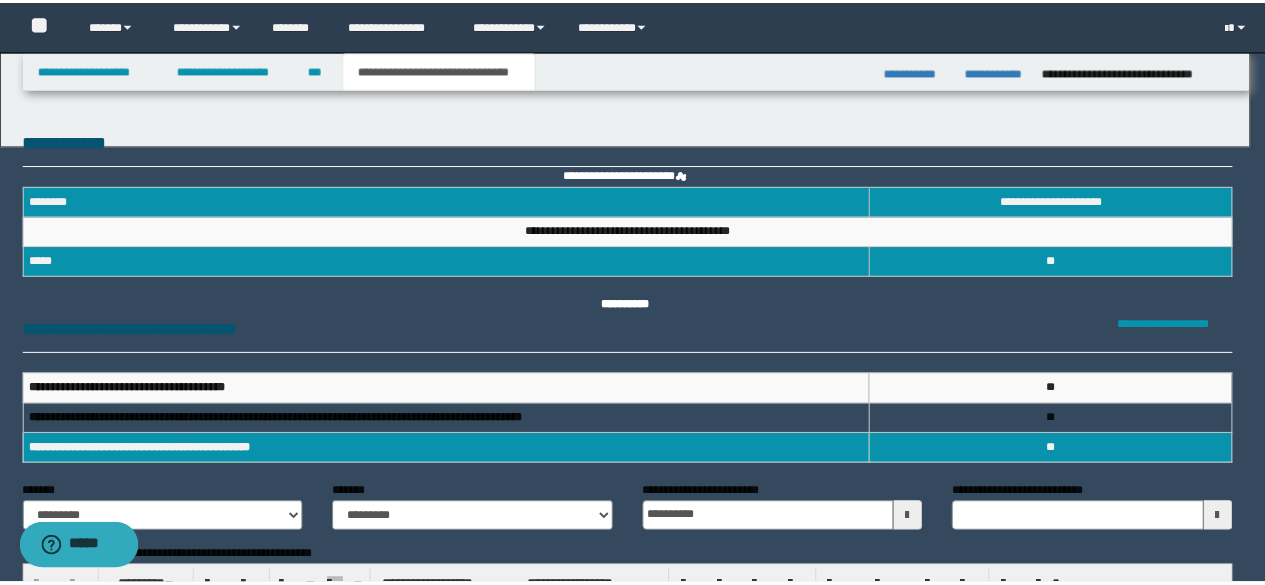 scroll, scrollTop: 0, scrollLeft: 0, axis: both 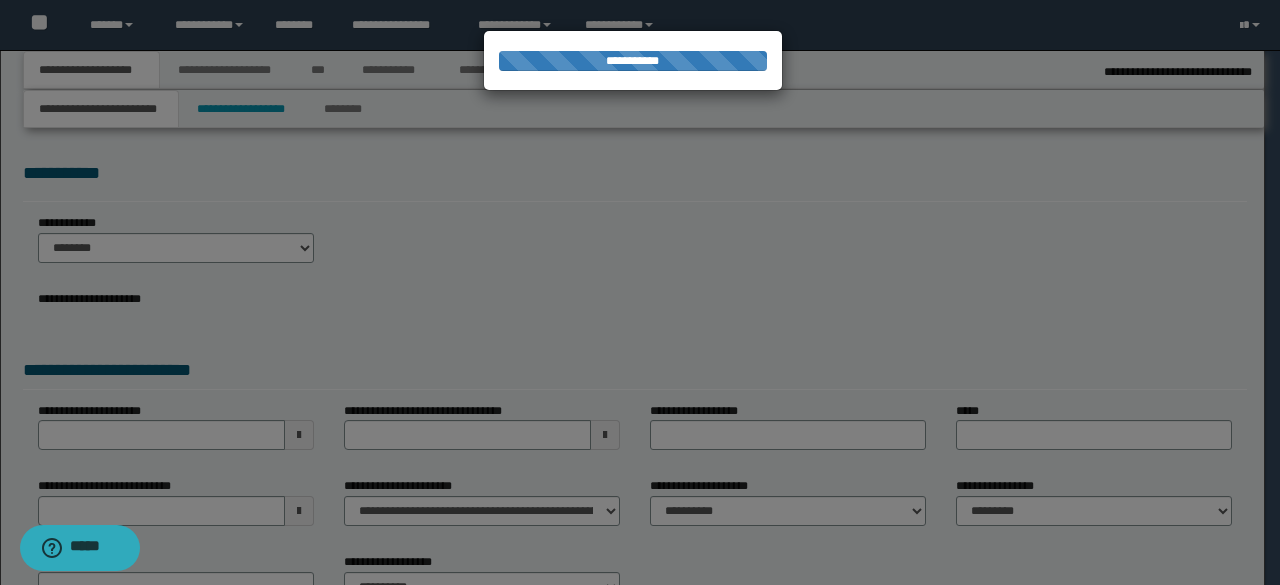 select on "*" 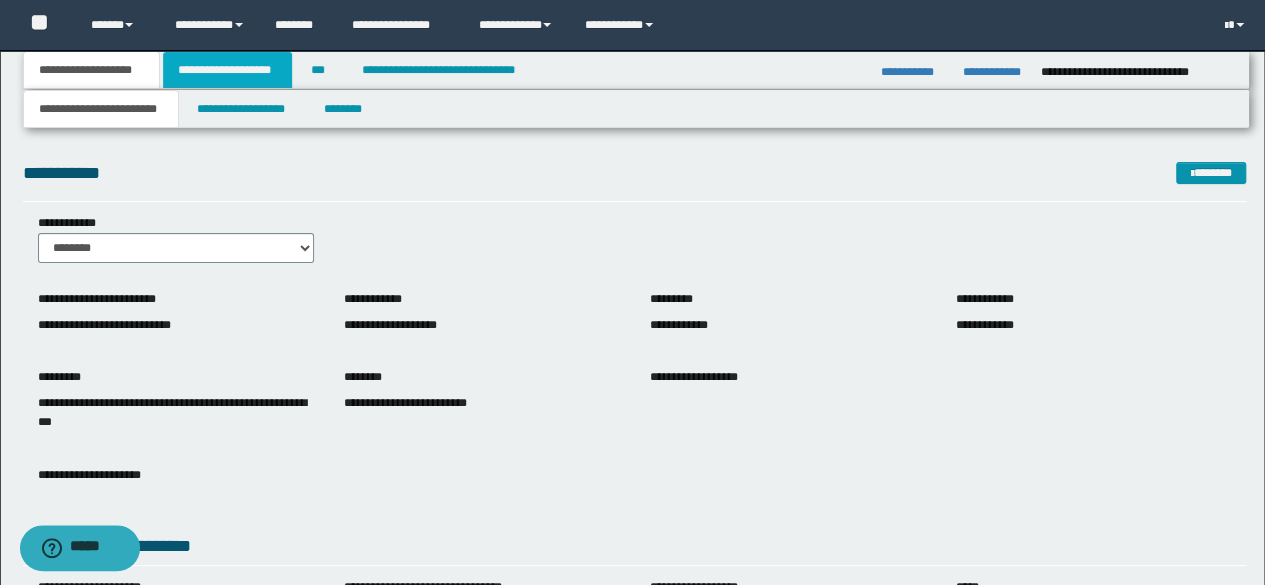 click on "**********" at bounding box center (227, 70) 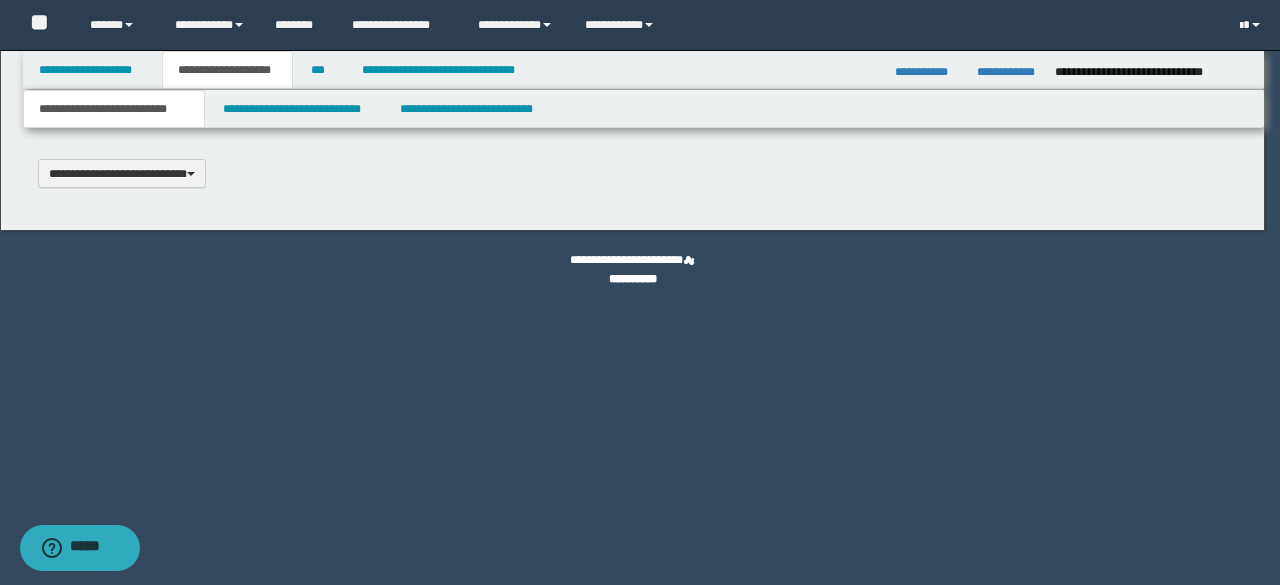 type 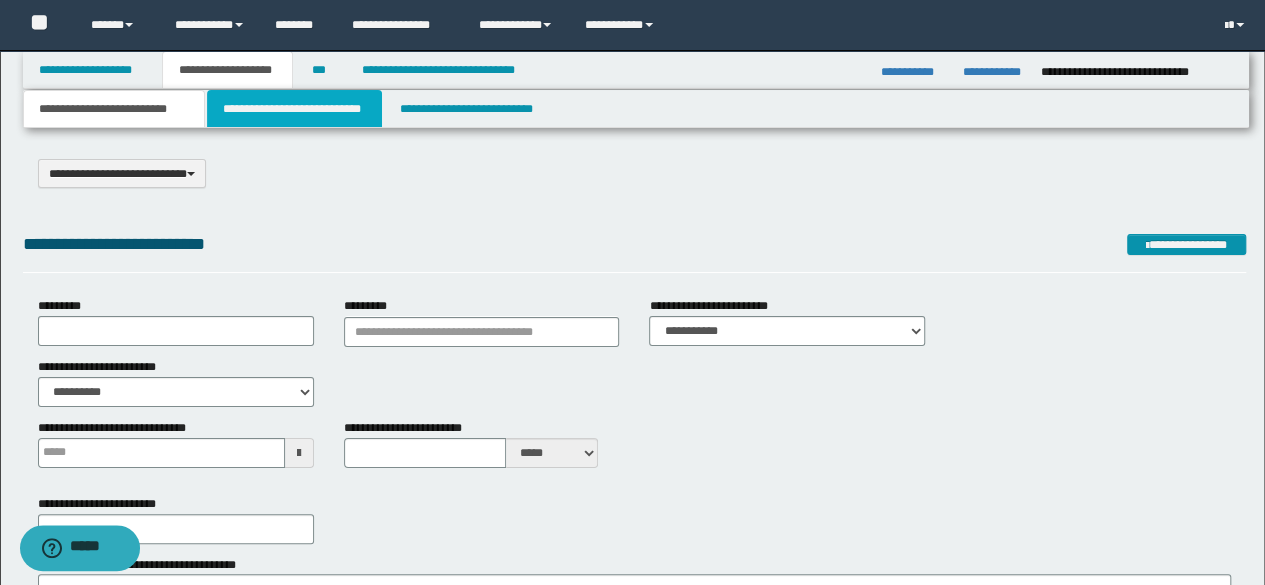 click on "**********" at bounding box center [294, 109] 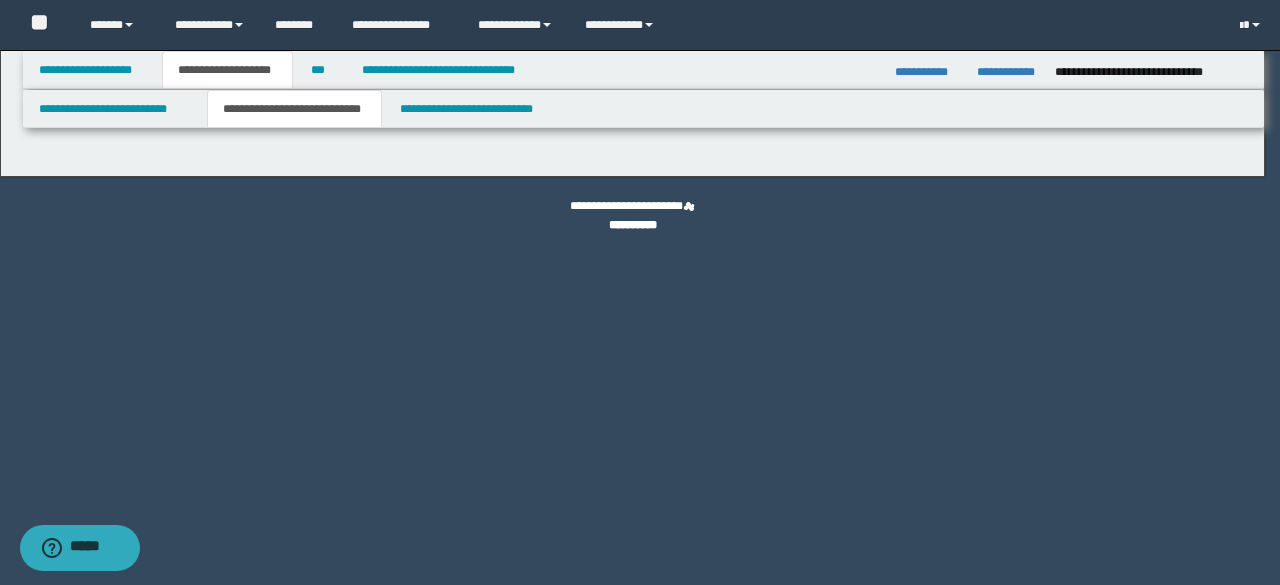 select on "*" 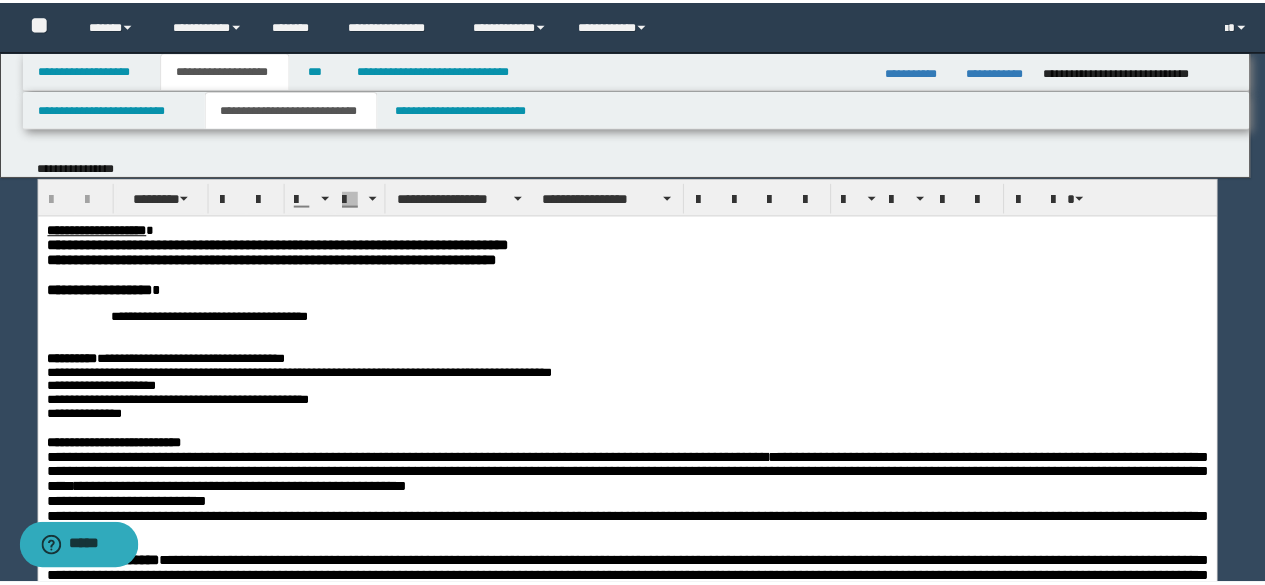 scroll, scrollTop: 0, scrollLeft: 0, axis: both 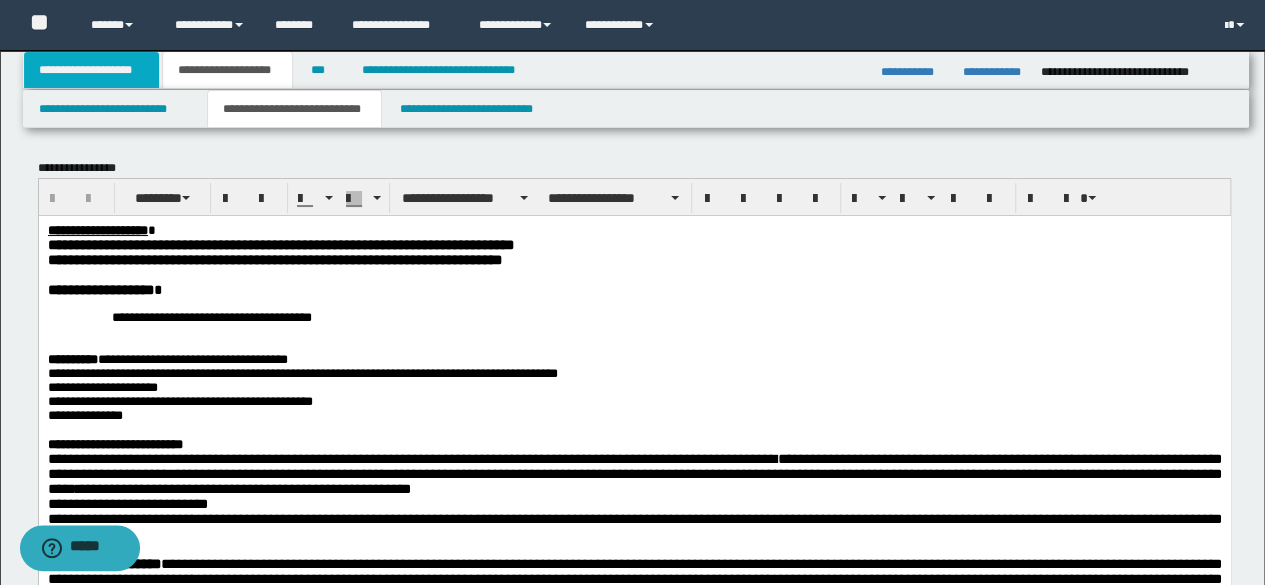 click on "**********" at bounding box center [92, 70] 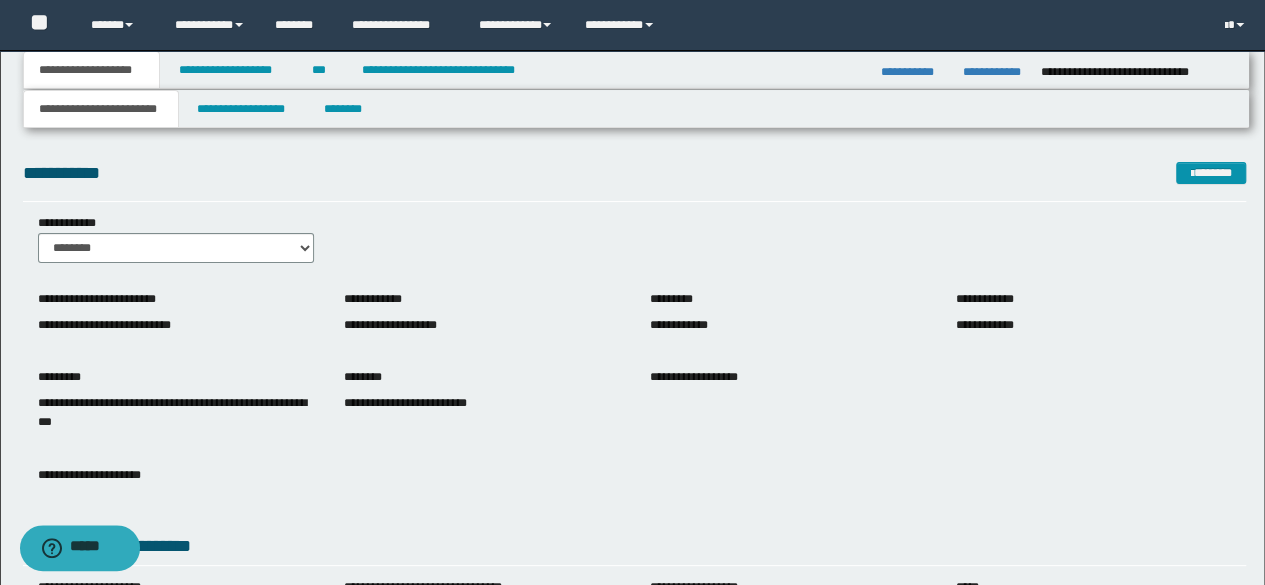 click on "**********" at bounding box center [101, 109] 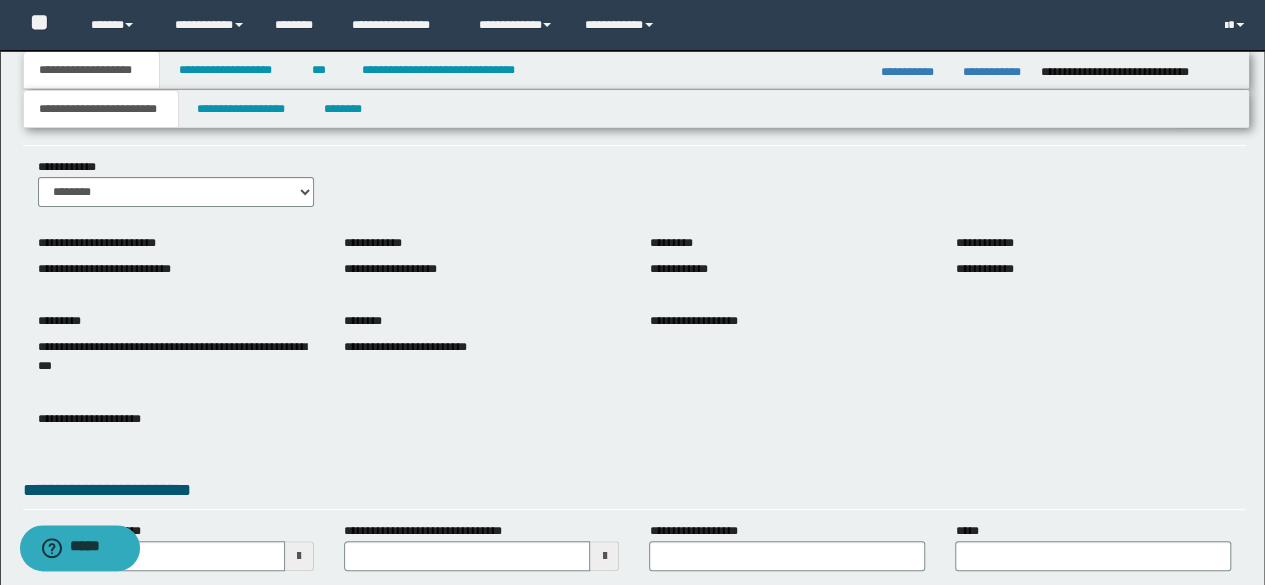 scroll, scrollTop: 0, scrollLeft: 0, axis: both 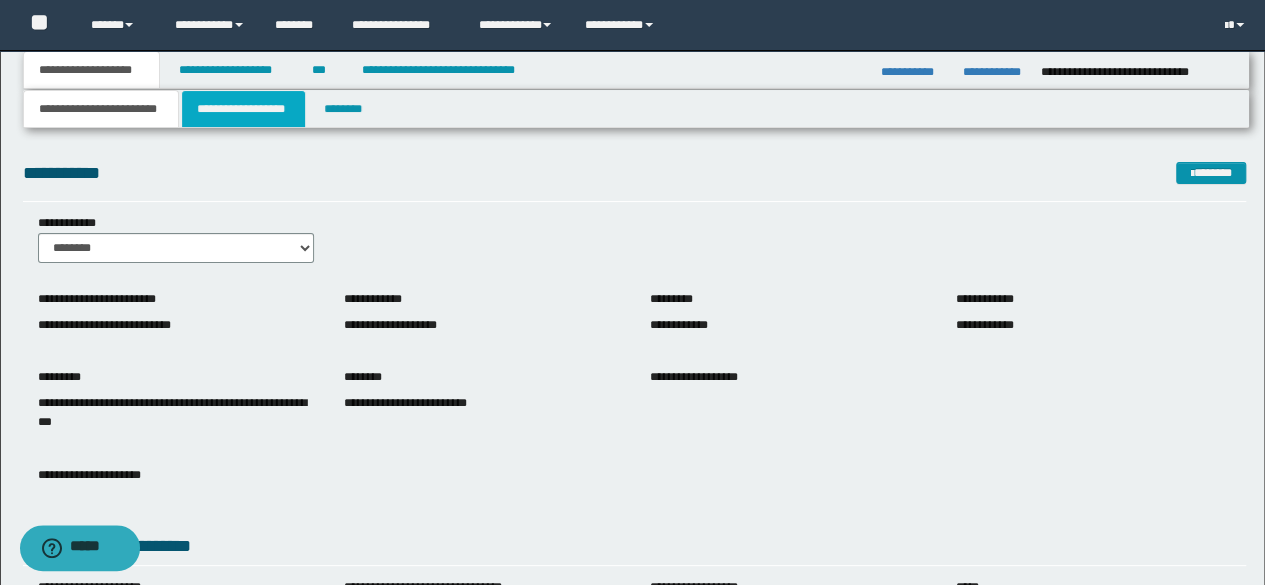 click on "**********" at bounding box center [243, 109] 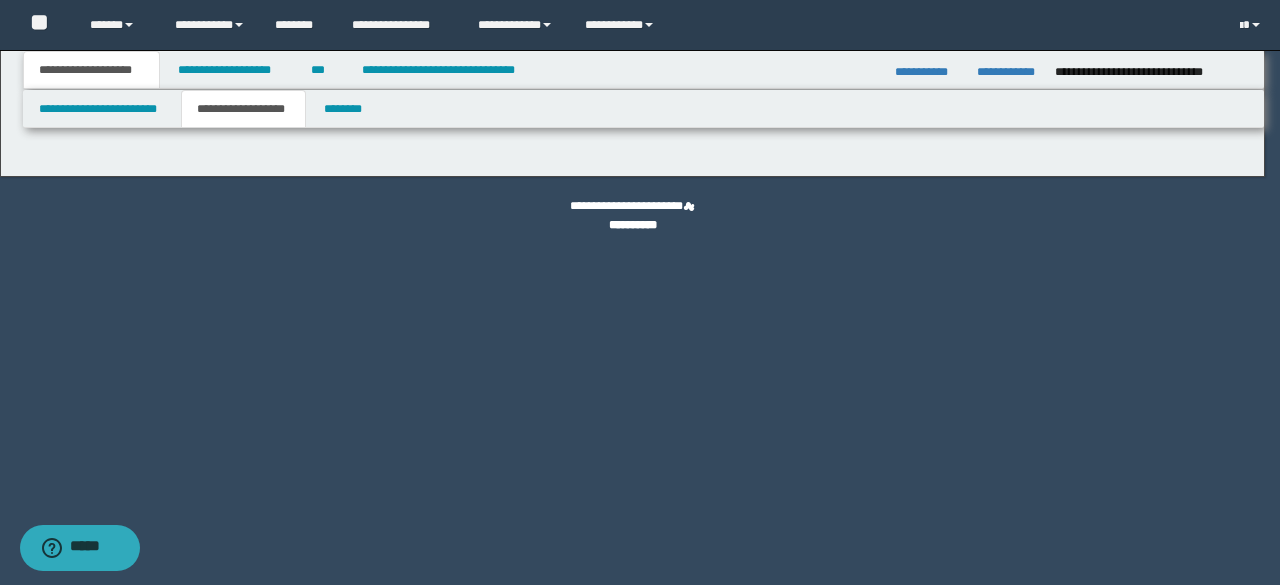 type on "**********" 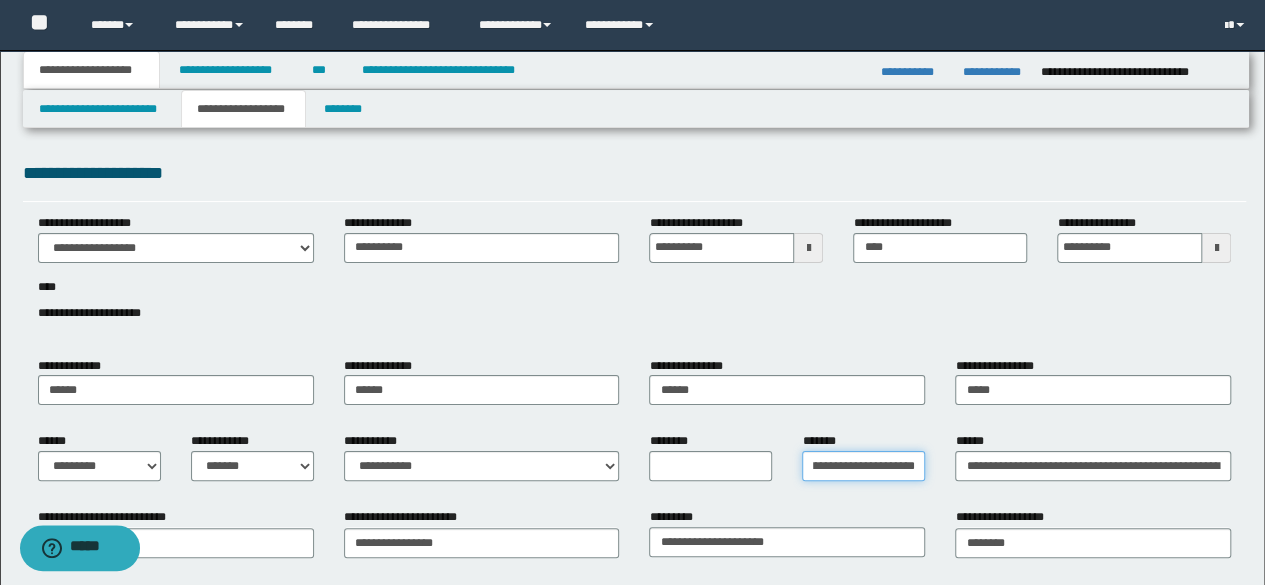 scroll, scrollTop: 0, scrollLeft: 158, axis: horizontal 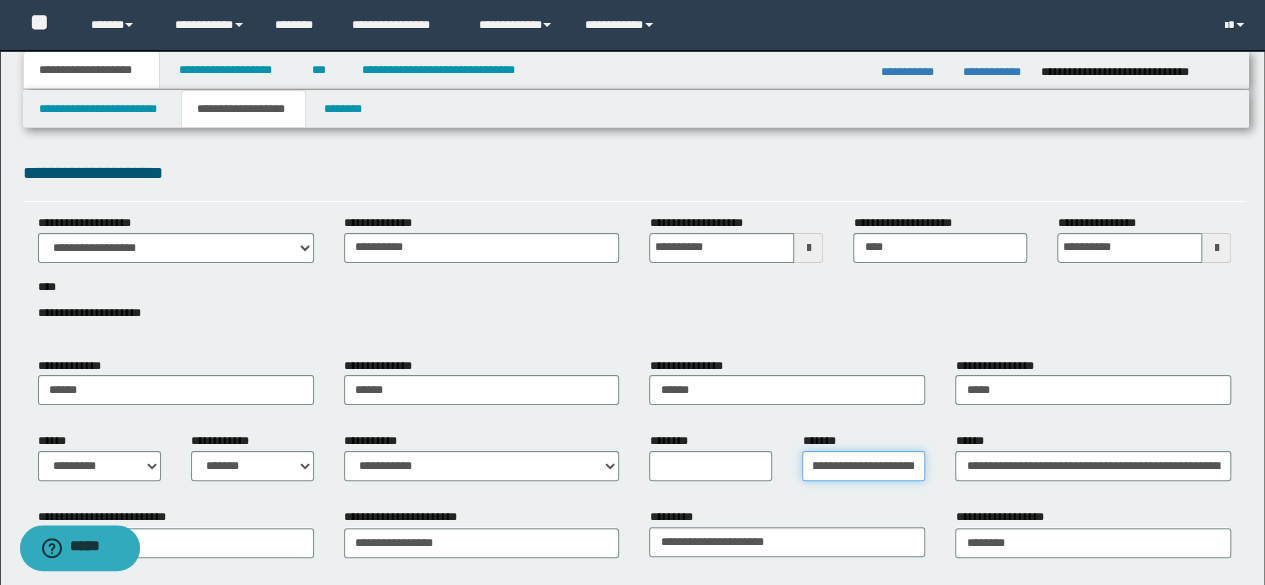 drag, startPoint x: 807, startPoint y: 469, endPoint x: 946, endPoint y: 470, distance: 139.0036 